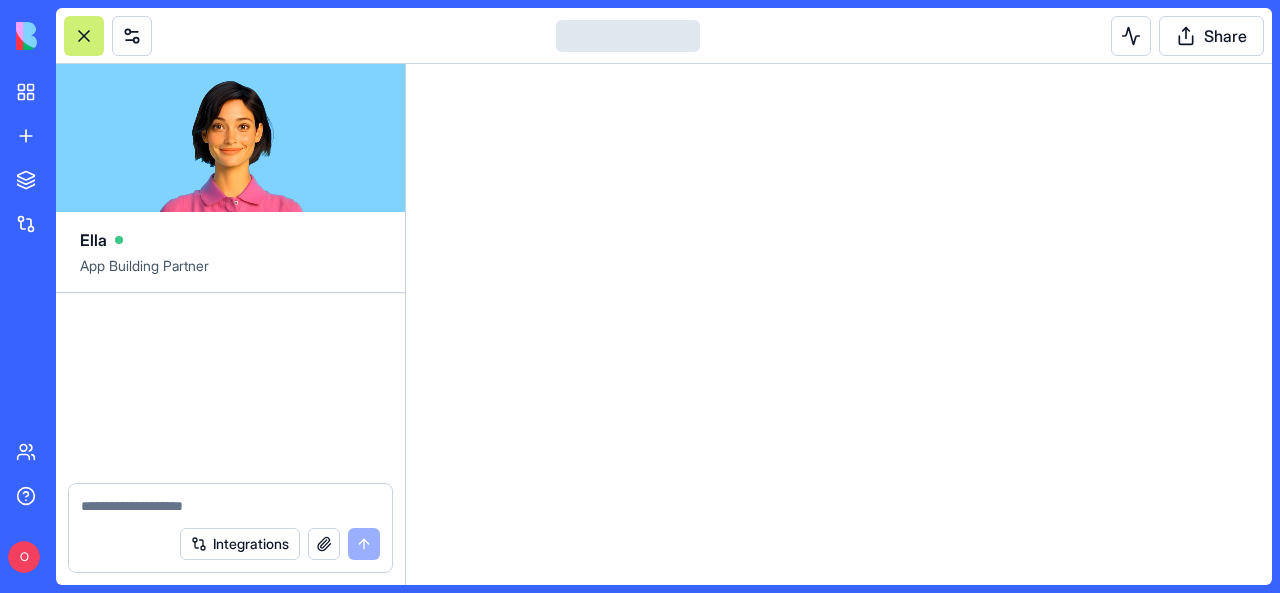 scroll, scrollTop: 0, scrollLeft: 0, axis: both 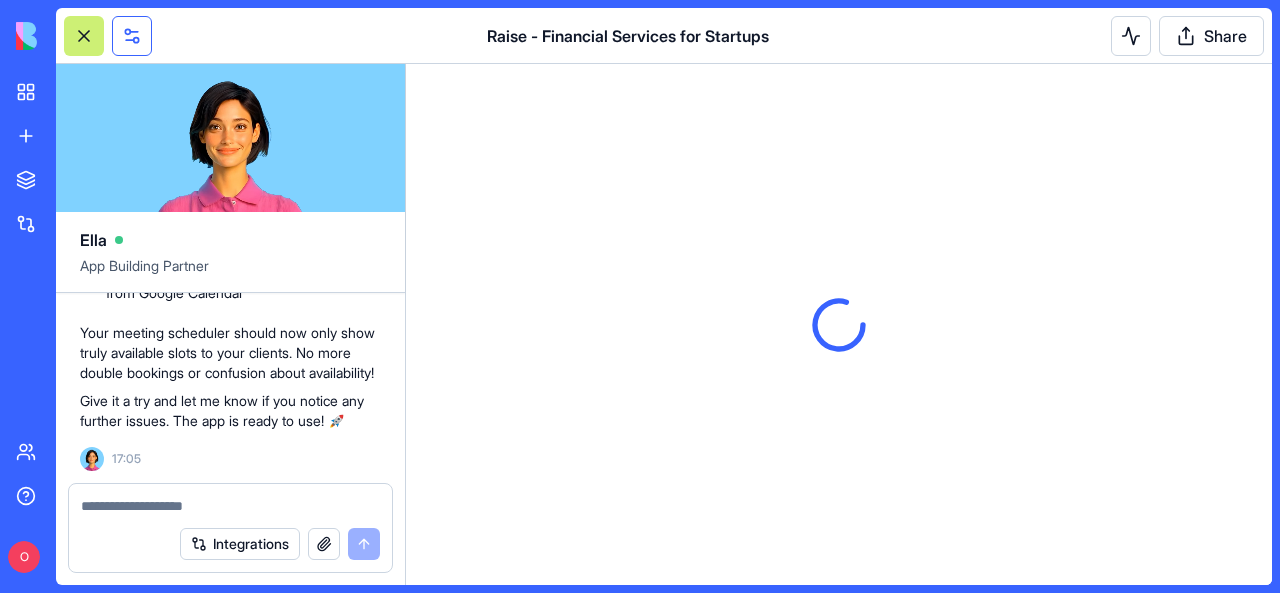 click at bounding box center (132, 36) 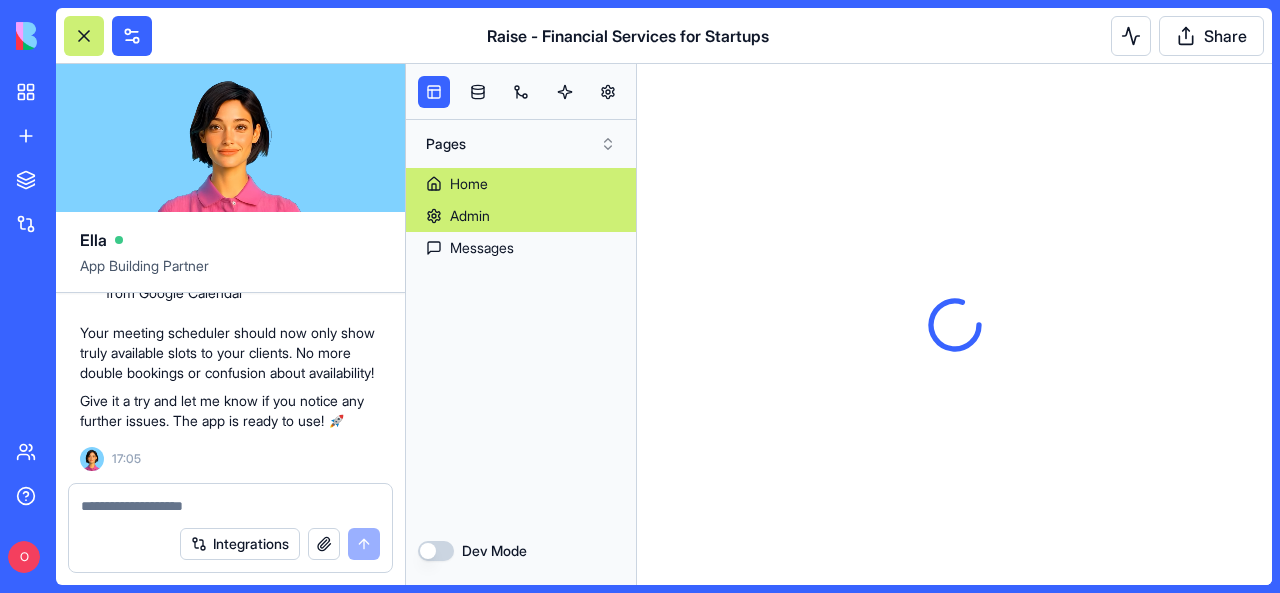 click on "Admin" at bounding box center (470, 216) 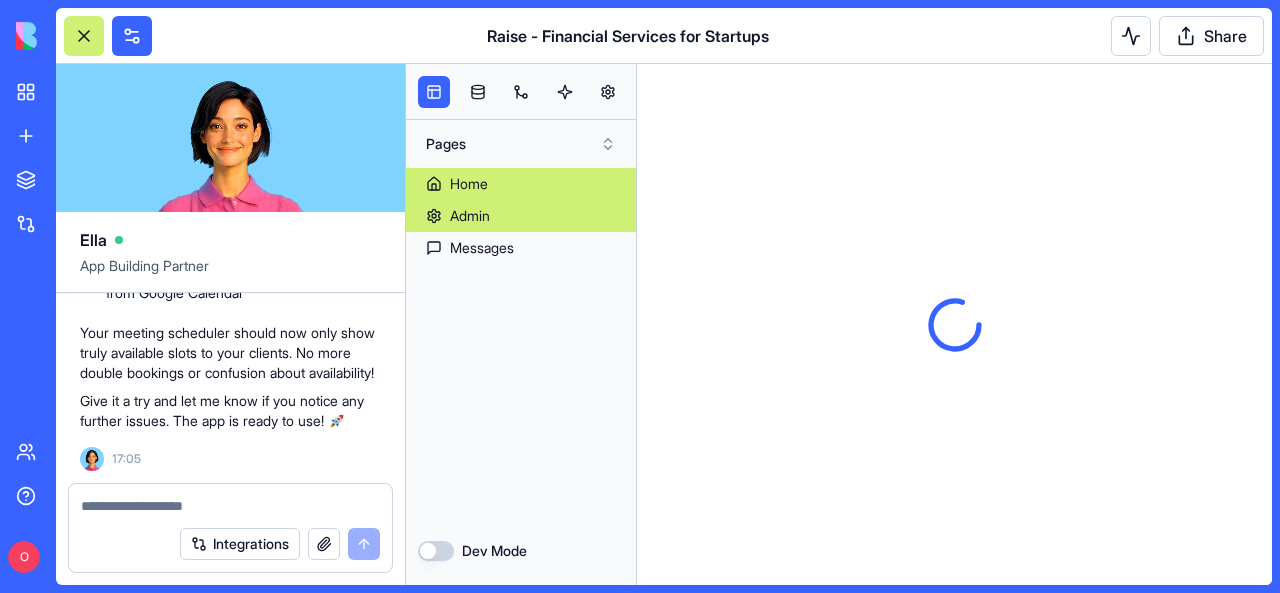scroll, scrollTop: 0, scrollLeft: 0, axis: both 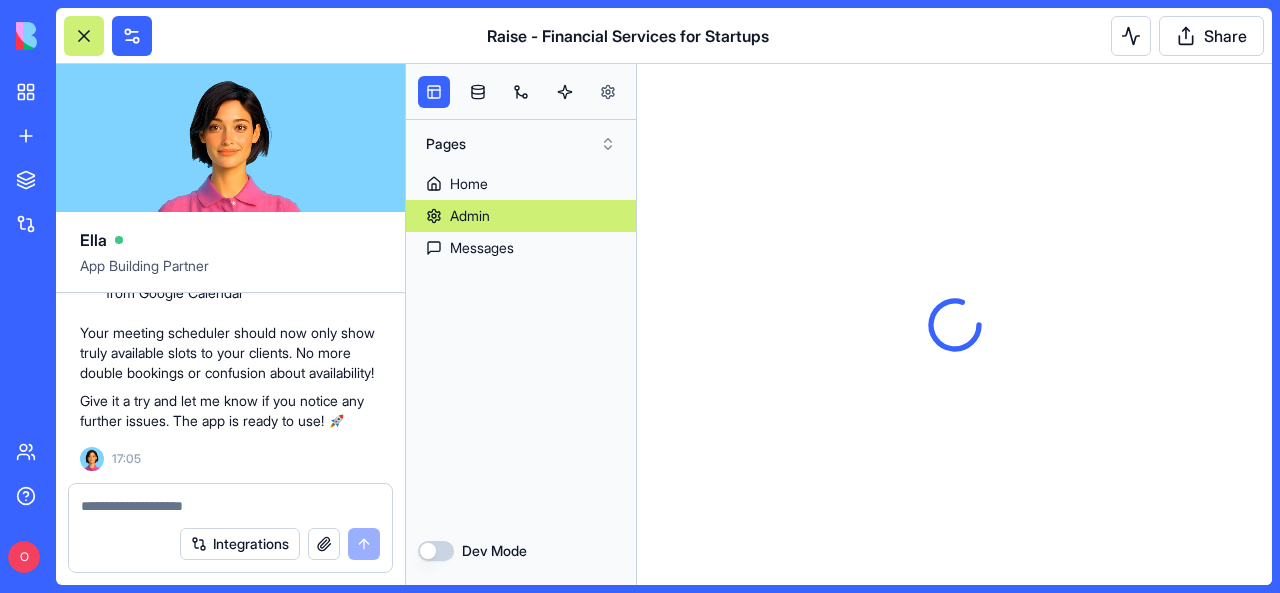 click at bounding box center [608, 92] 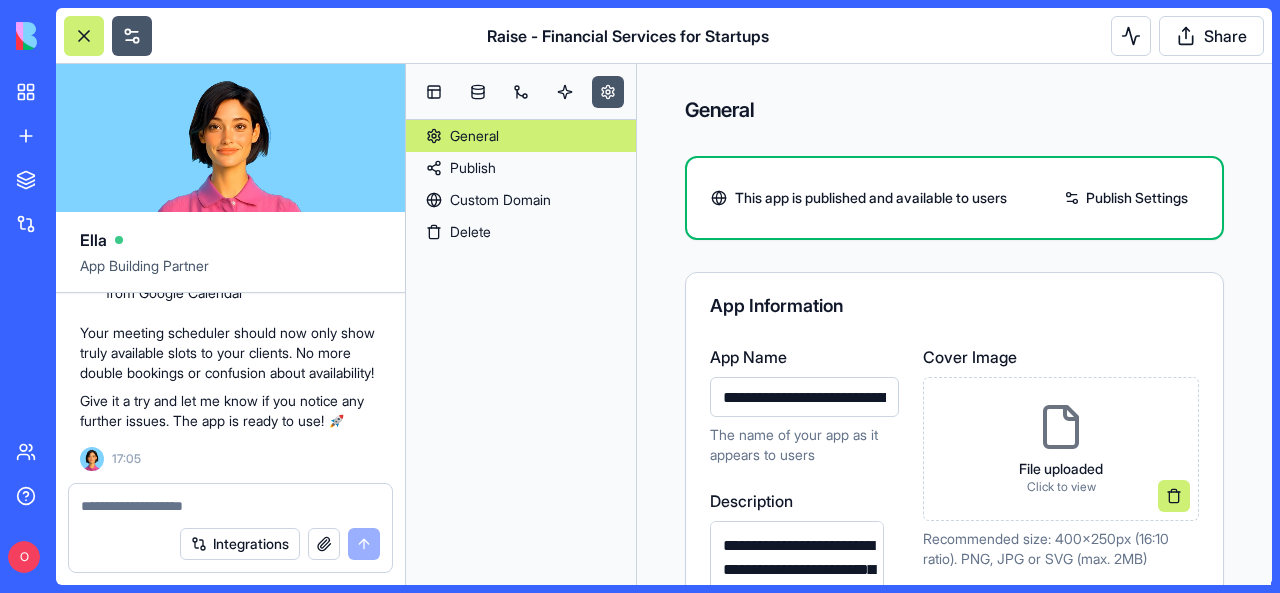scroll, scrollTop: 0, scrollLeft: 136, axis: horizontal 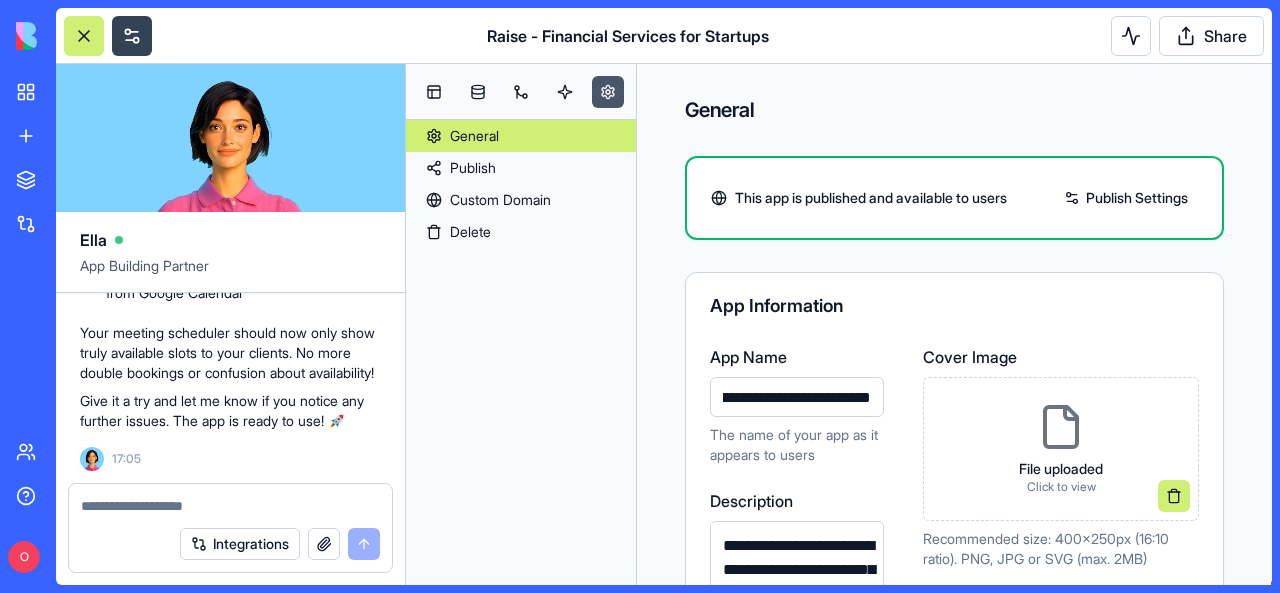 click at bounding box center [132, 36] 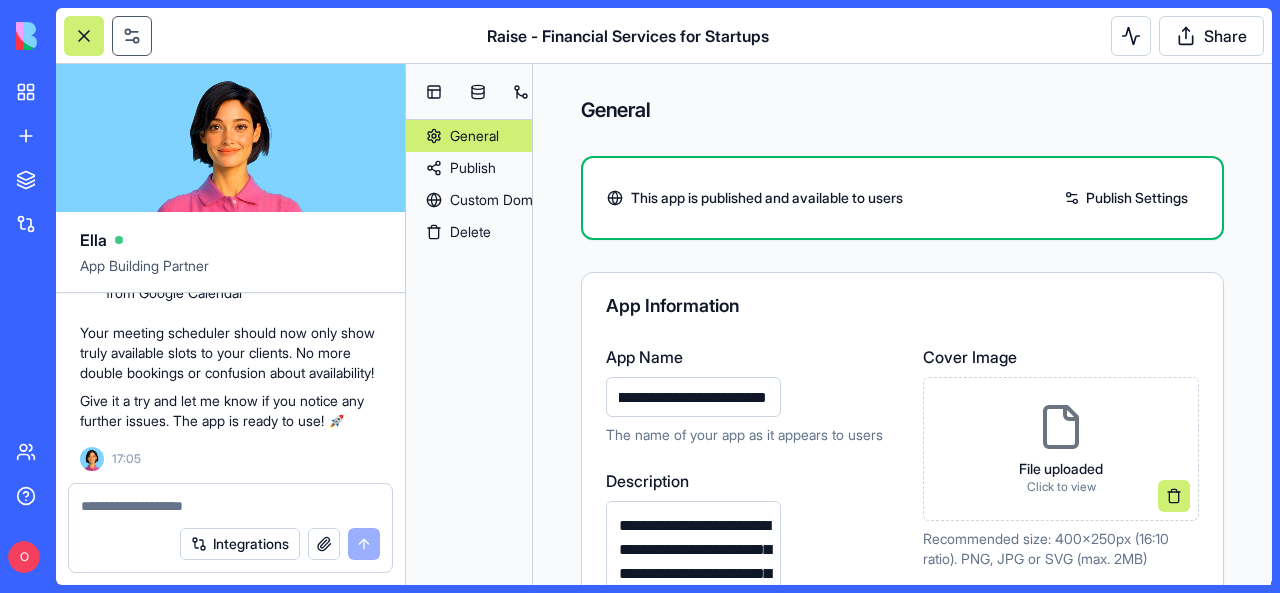 scroll, scrollTop: 0, scrollLeft: 0, axis: both 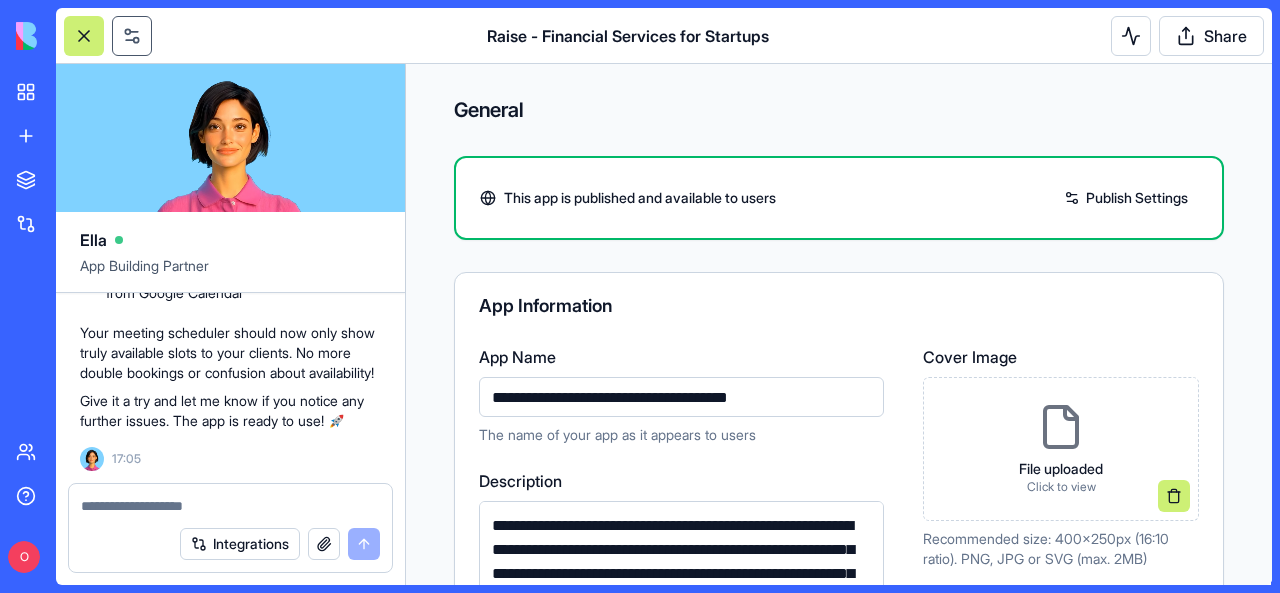 click at bounding box center [132, 36] 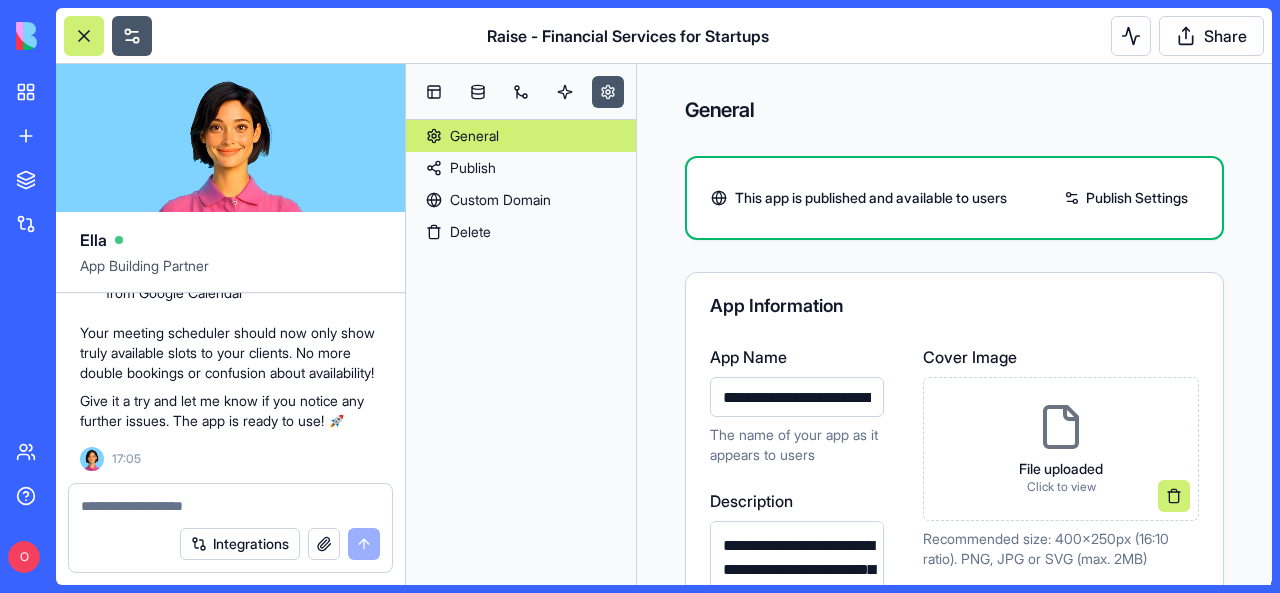 click at bounding box center (84, 36) 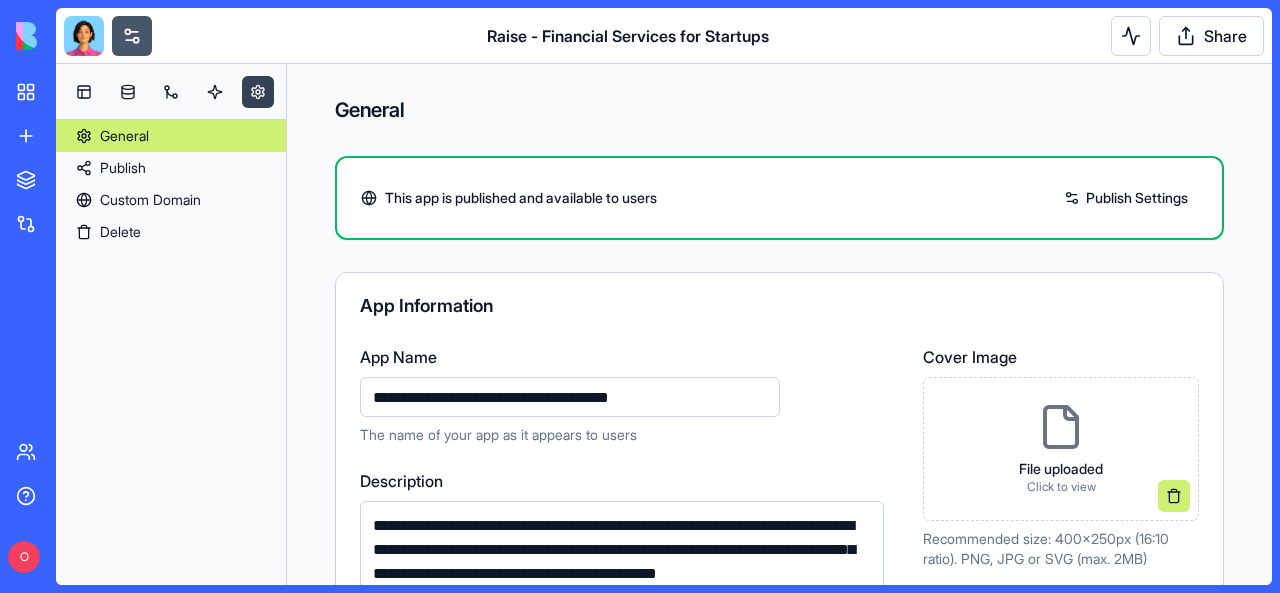 click at bounding box center [258, 92] 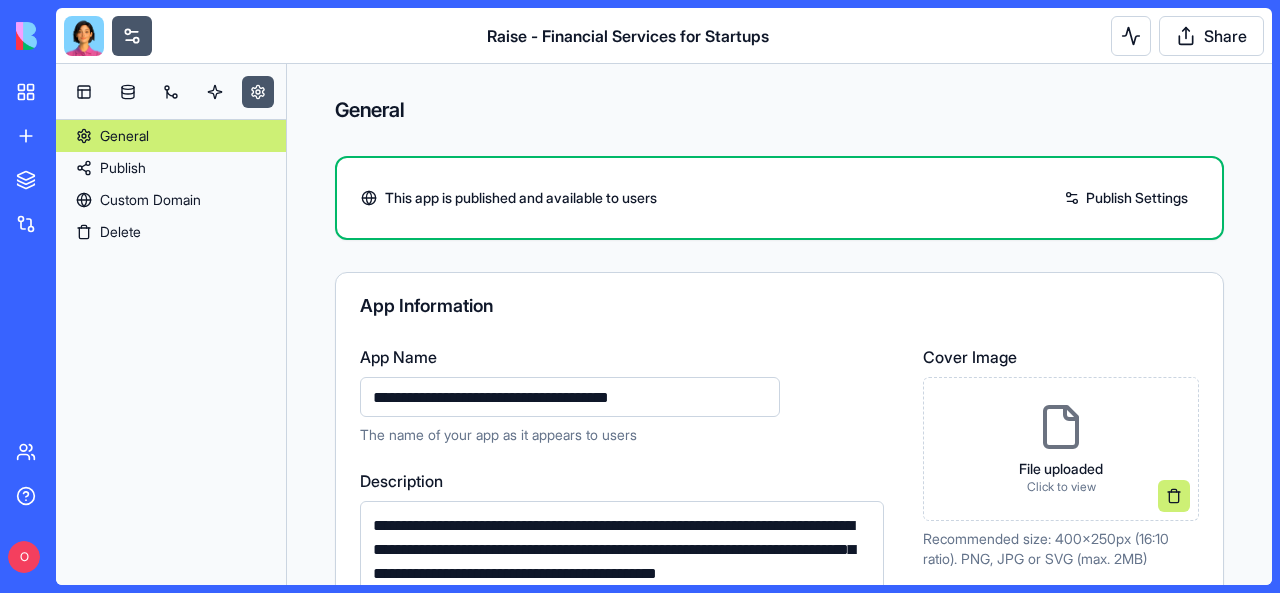 click at bounding box center (84, 36) 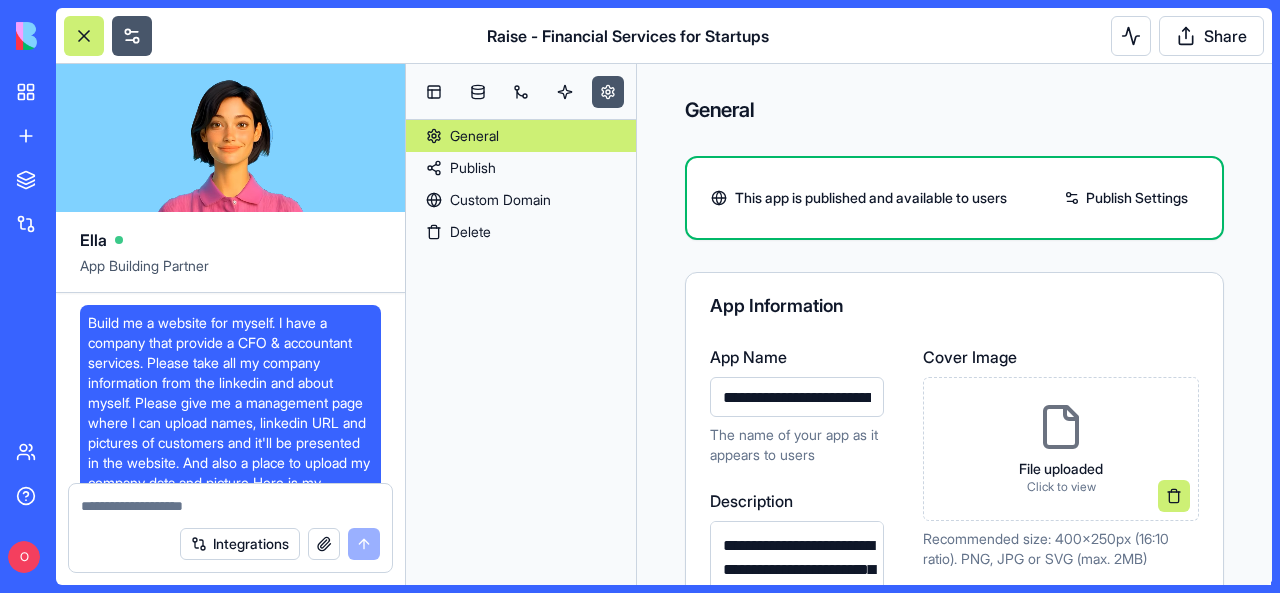 scroll, scrollTop: 225054, scrollLeft: 0, axis: vertical 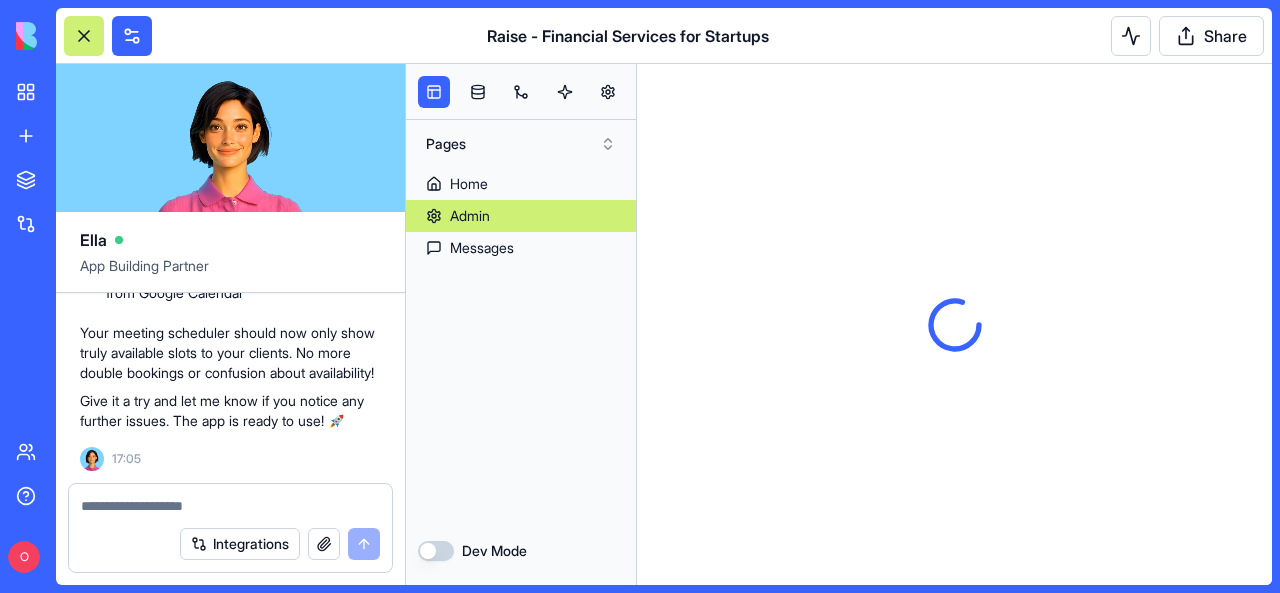 click on "Admin" at bounding box center (521, 216) 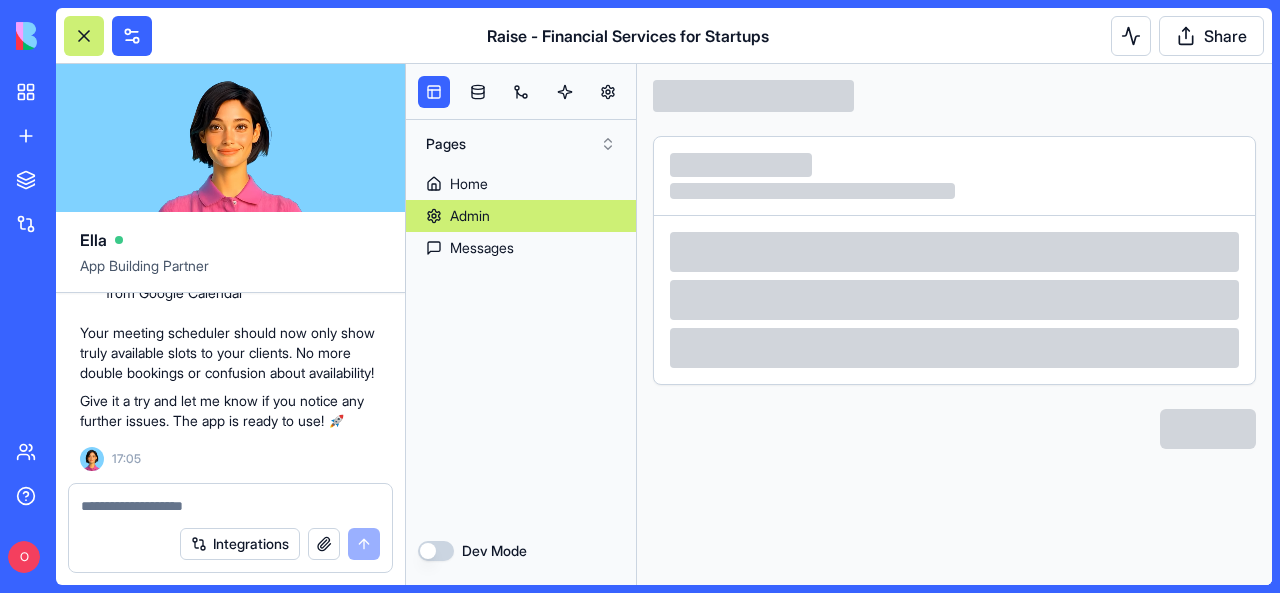 click on "Admin" at bounding box center (521, 216) 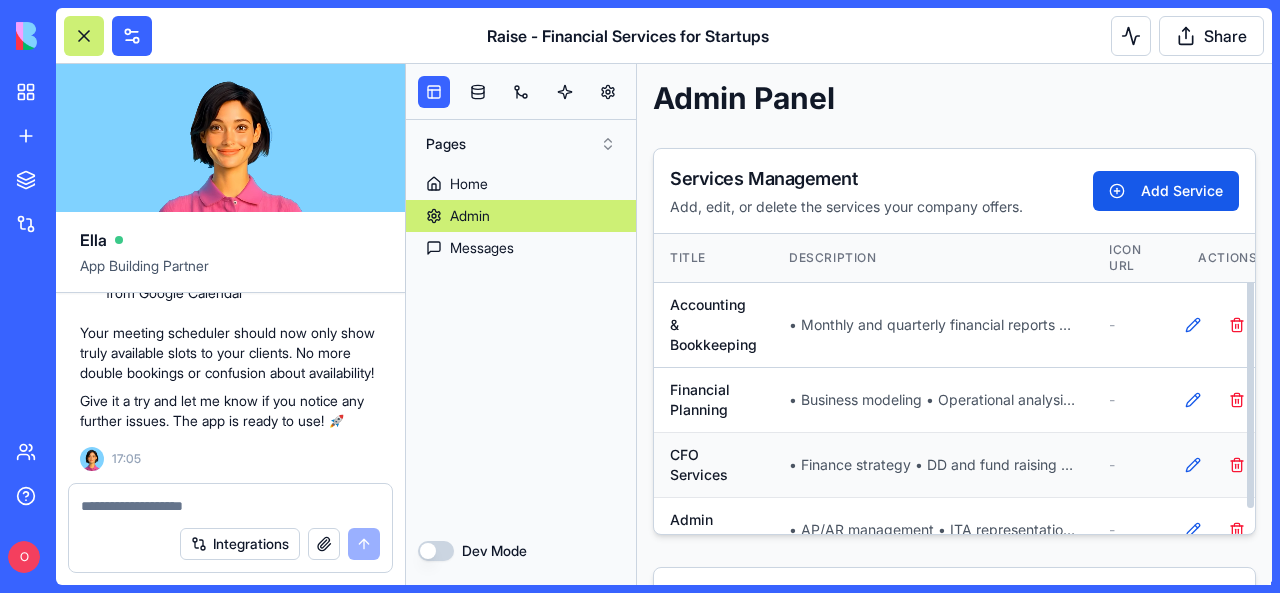 scroll, scrollTop: 26, scrollLeft: 0, axis: vertical 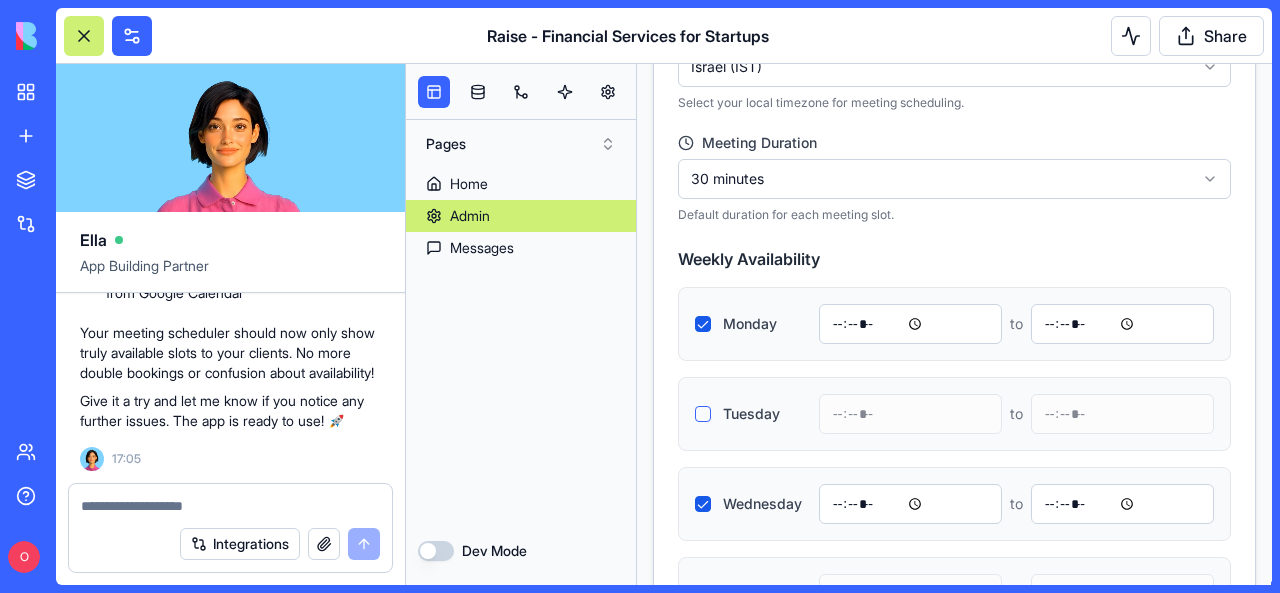click on "Admin Panel Services Management Add, edit, or delete the services your company offers. Add Service Title Description Icon URL Actions Accounting & Bookkeeping • Monthly and quarterly financial reports
• Monitoring and forecasting cash flow - Edit Service Delete Service Financial Planning • Business modeling
• Operational analysis
• Budgeting and forecasting
• Key financial metrics monitoring - Edit Service Delete Service CFO Services • Finance strategy
• DD and fund raising prep
• Cap Table management
• Technology solutions implementation - Edit Service Delete Service Admin Services • AP/AR management
• ITA representation
• Employee management
• Ongoing administration - Edit Service Delete Service Client Testimonials Management Manage client testimonials displayed on your site. Add Testimonial Name Title Testimonial LinkedIn Picture Actions [FIRST] [LAST] Co-Founder & CEO at Winn.ai Link Uploaded Edit Testimonial Delete Testimonial [FIRST] [LAST] Link Uploaded Link to" at bounding box center (954, 1585) 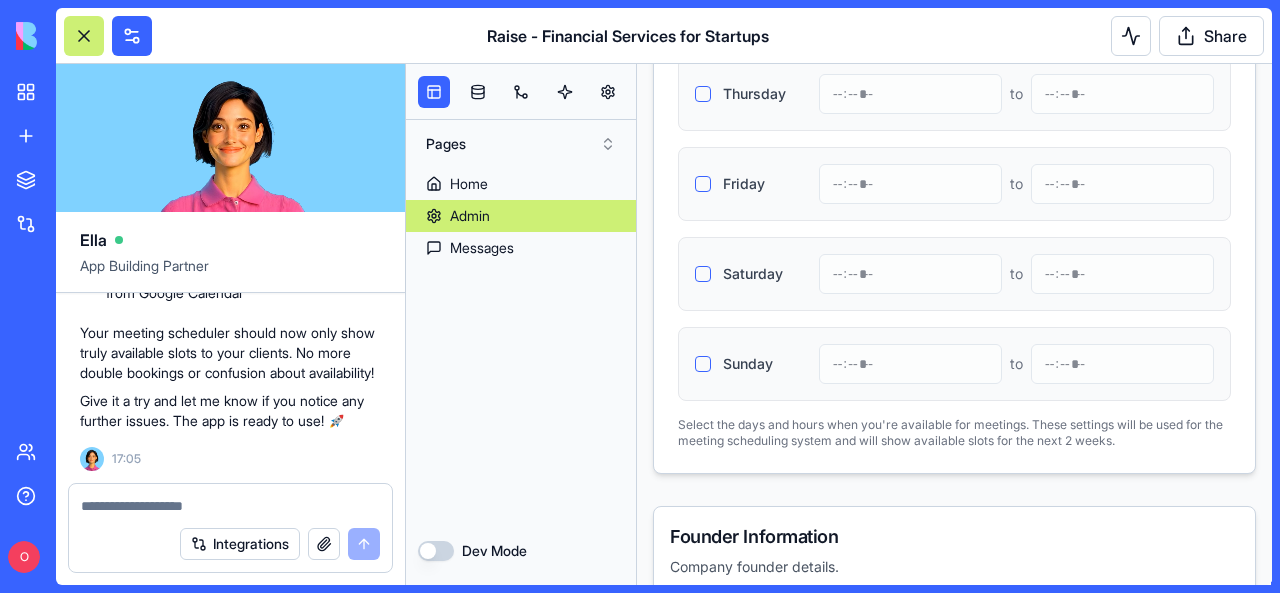 scroll, scrollTop: 2600, scrollLeft: 0, axis: vertical 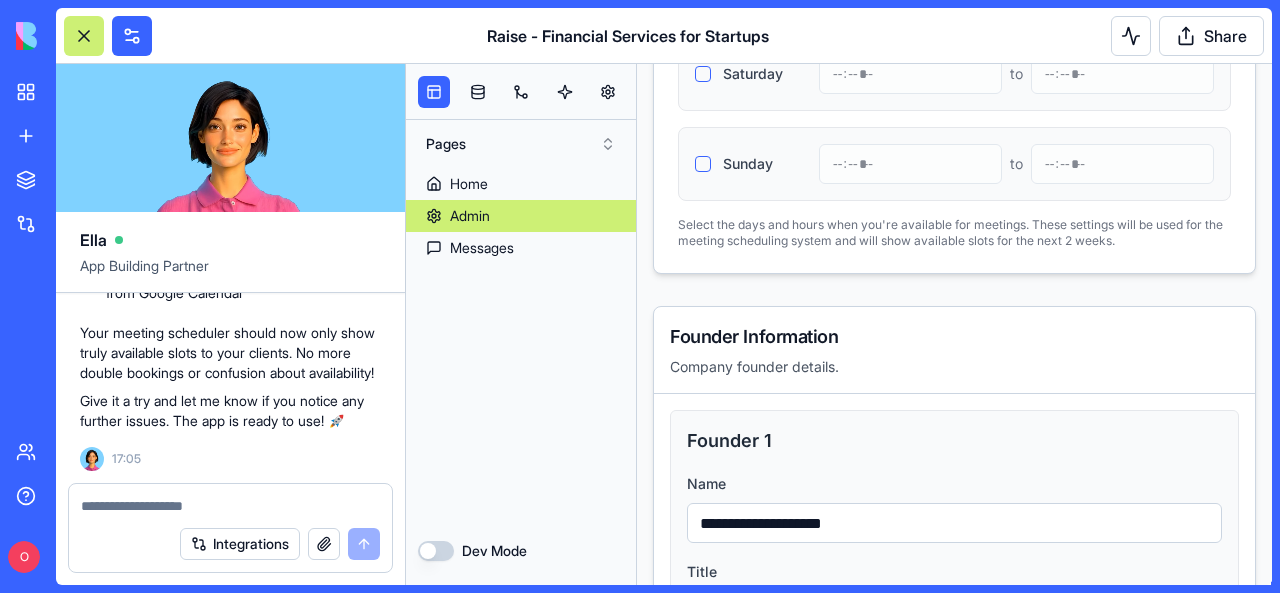 click on "Sunday" at bounding box center [703, 164] 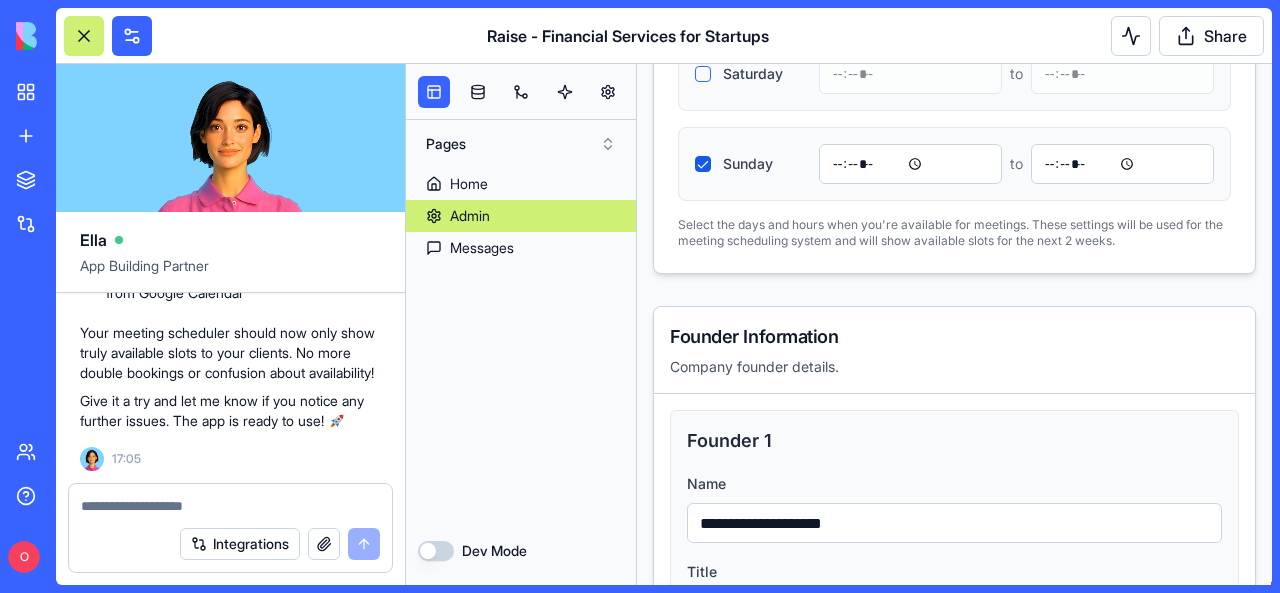 scroll, scrollTop: 2500, scrollLeft: 0, axis: vertical 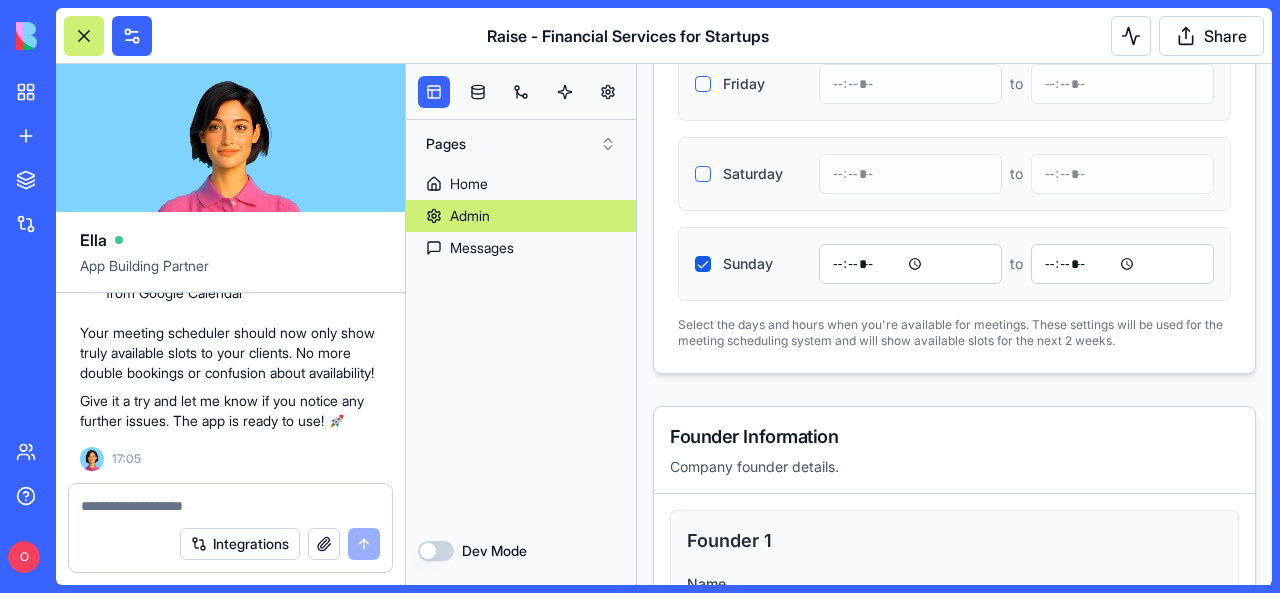 click on "*****" at bounding box center [1122, 264] 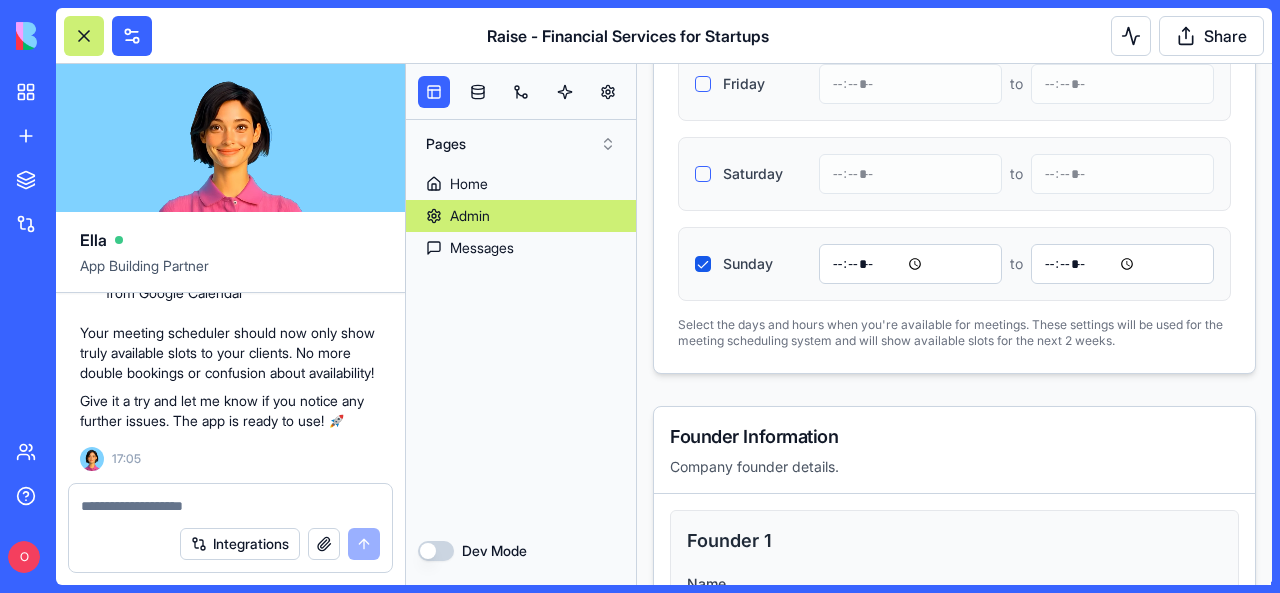 click on "*****" at bounding box center [1122, 264] 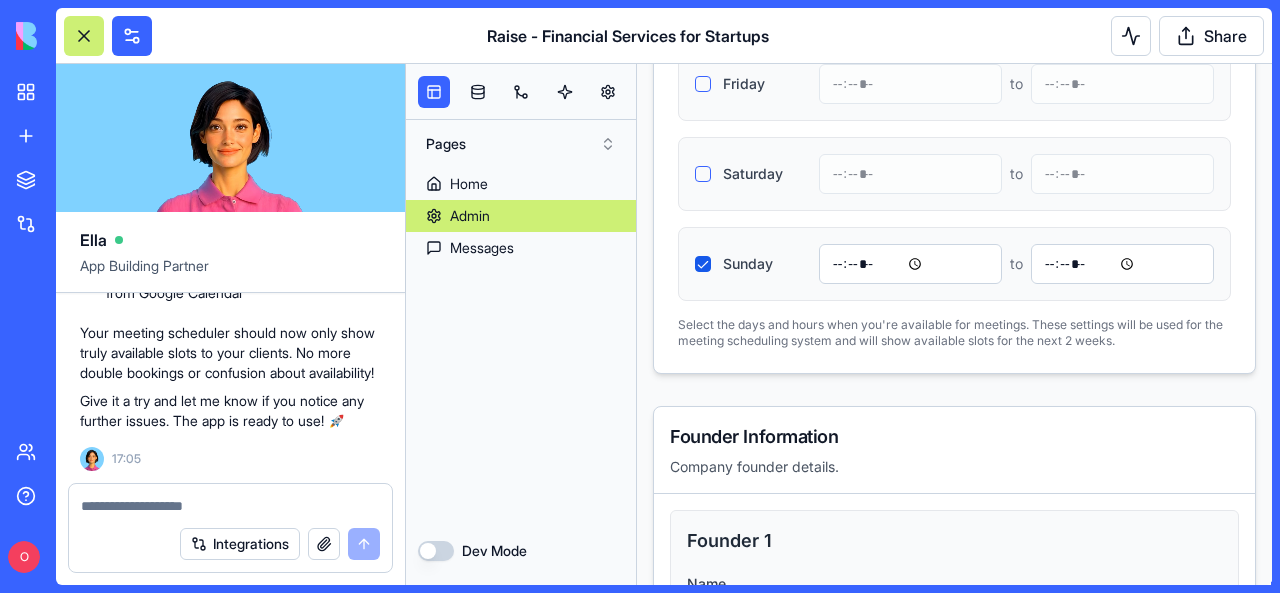 click on "*****" at bounding box center (1122, 264) 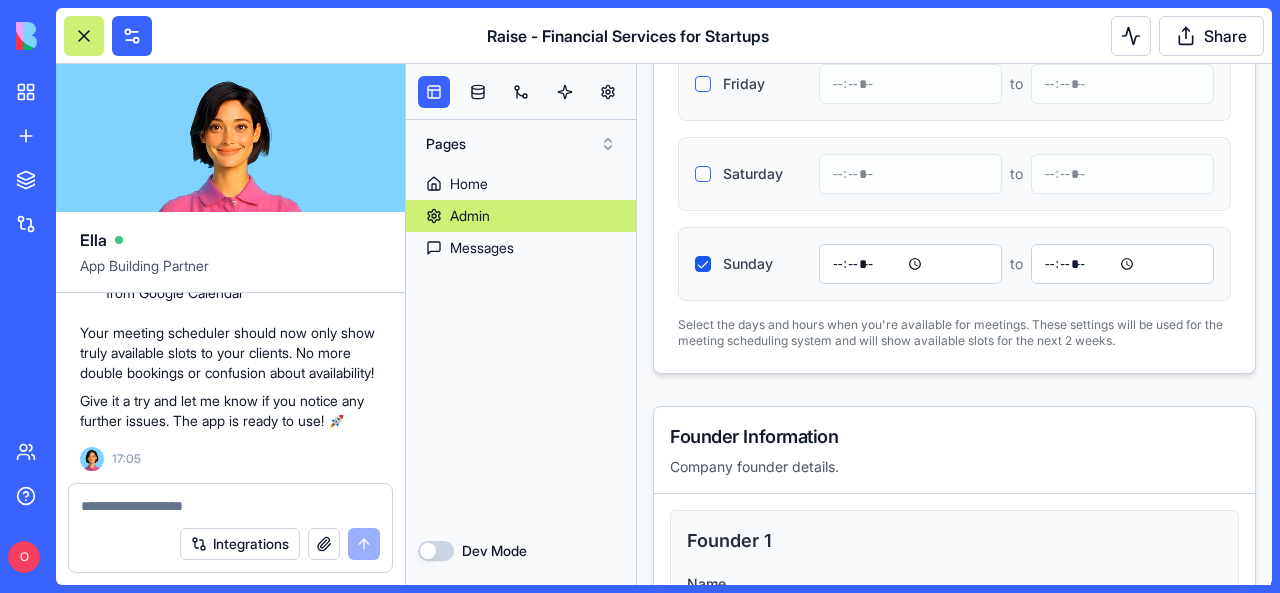 type on "*****" 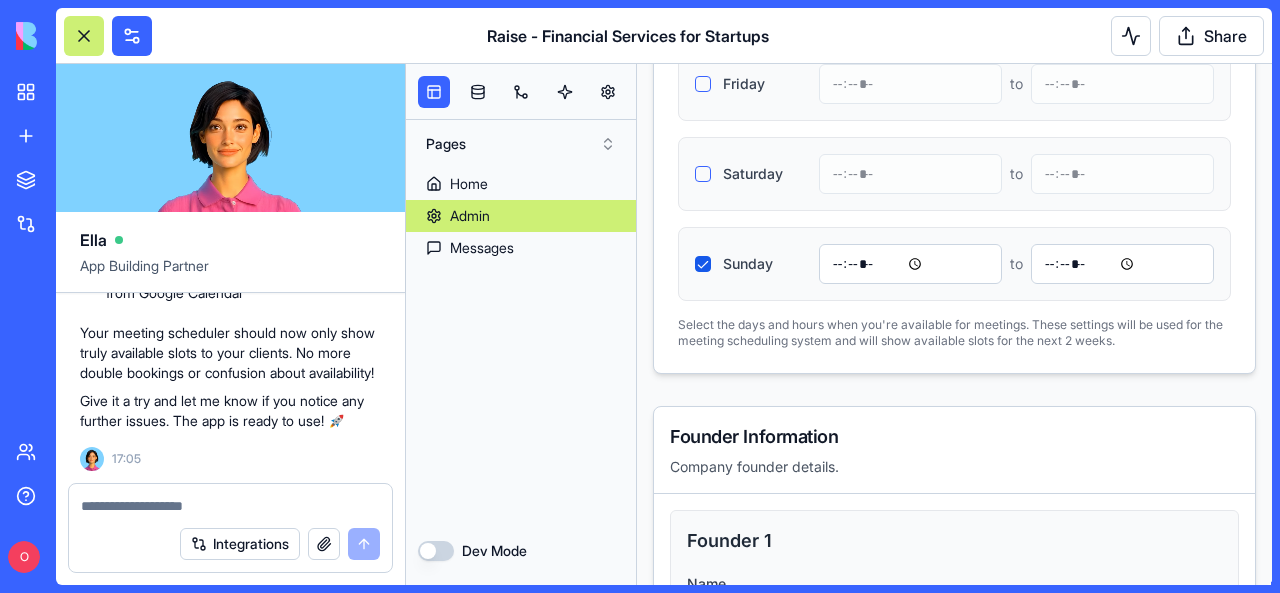 click on "Founder 1" at bounding box center (954, 541) 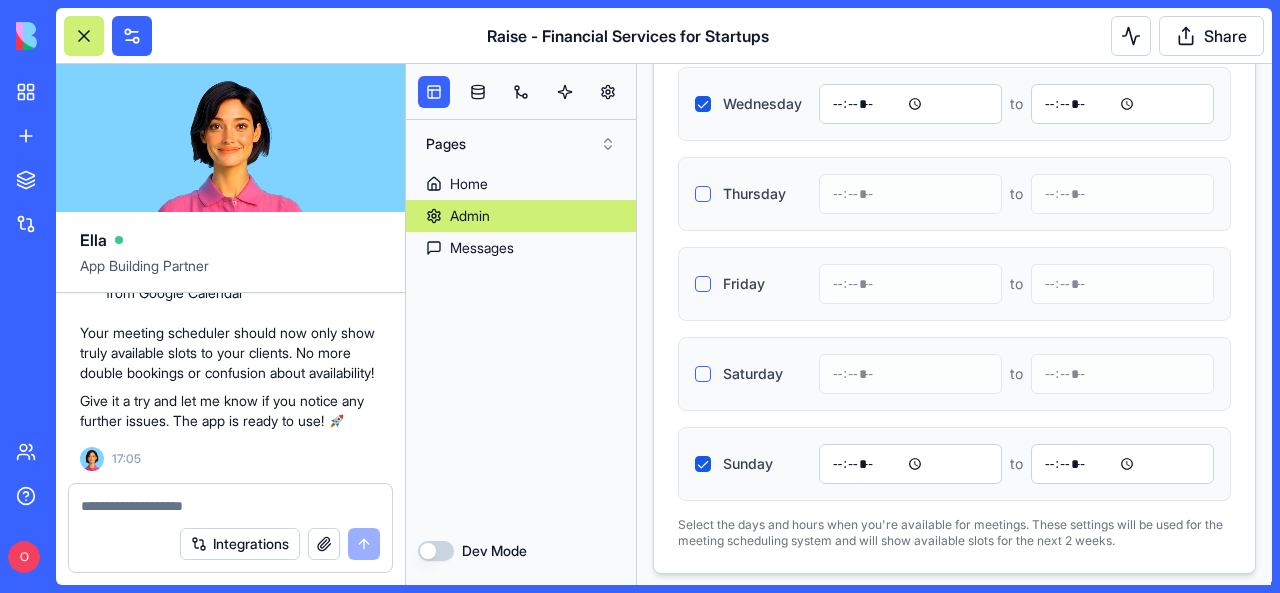 scroll, scrollTop: 2200, scrollLeft: 0, axis: vertical 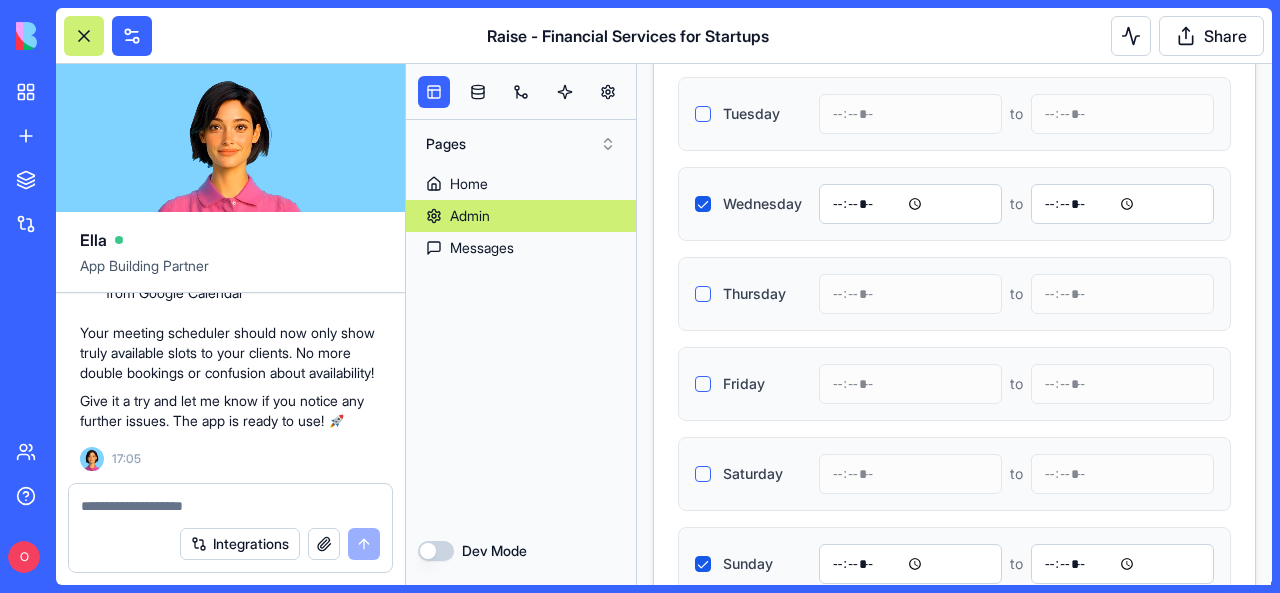 click on "*****" at bounding box center (1122, 204) 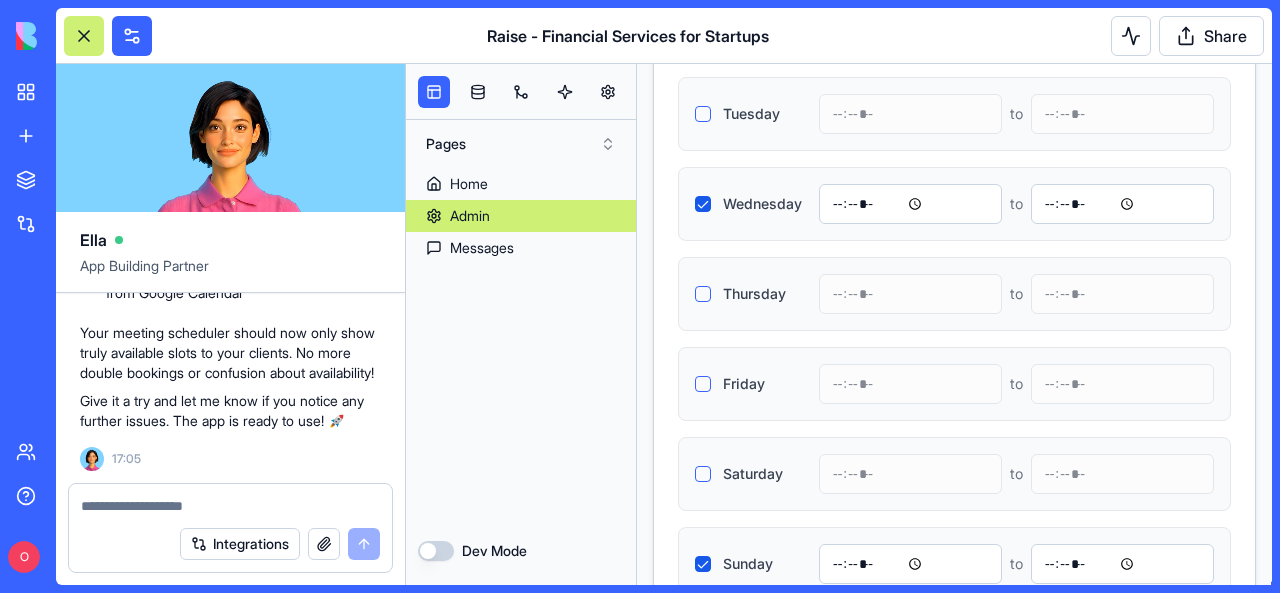click on "*****" at bounding box center [1122, 204] 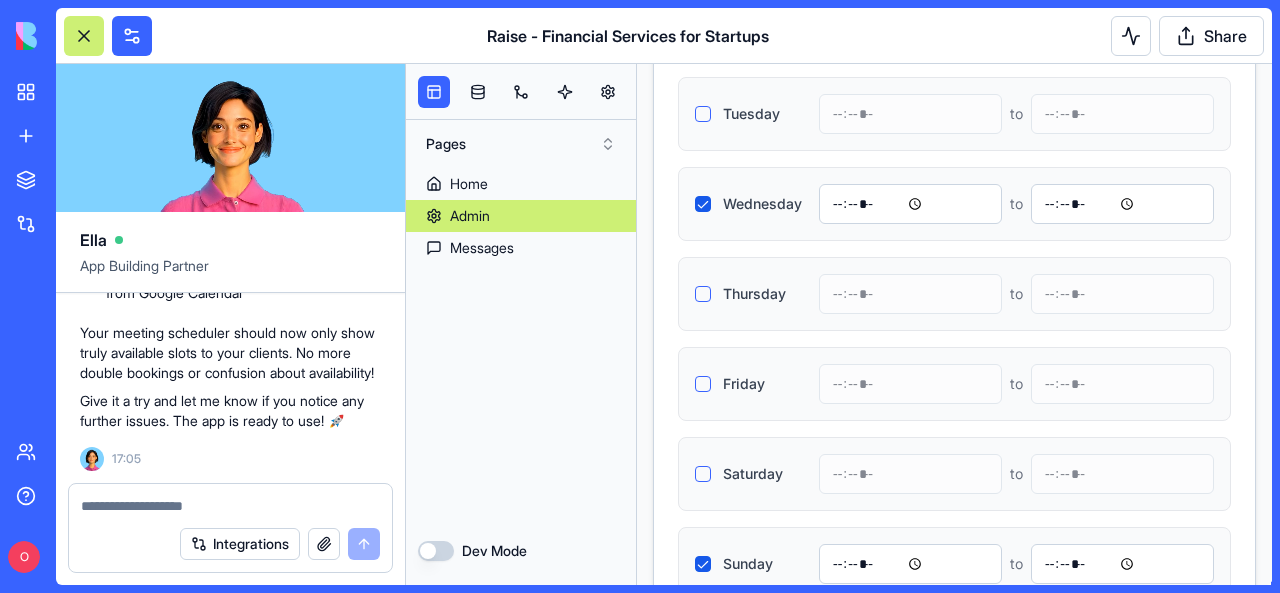 click on "*****" at bounding box center (1122, 204) 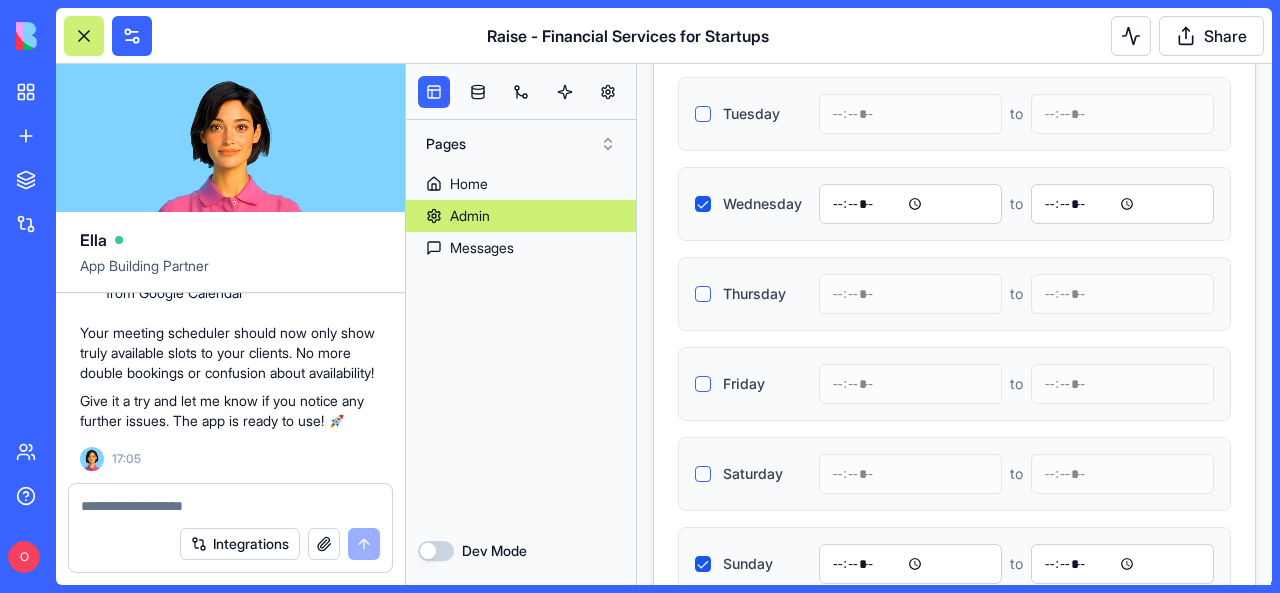 type on "*****" 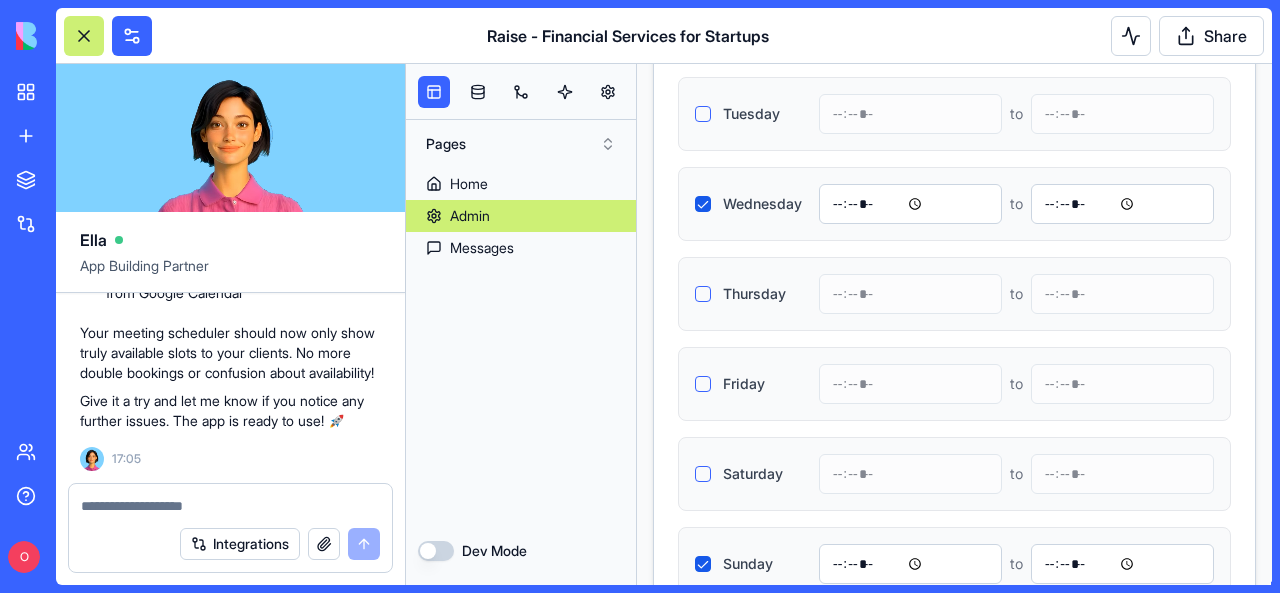 click on "[DAY] ***** to *****" at bounding box center (954, 384) 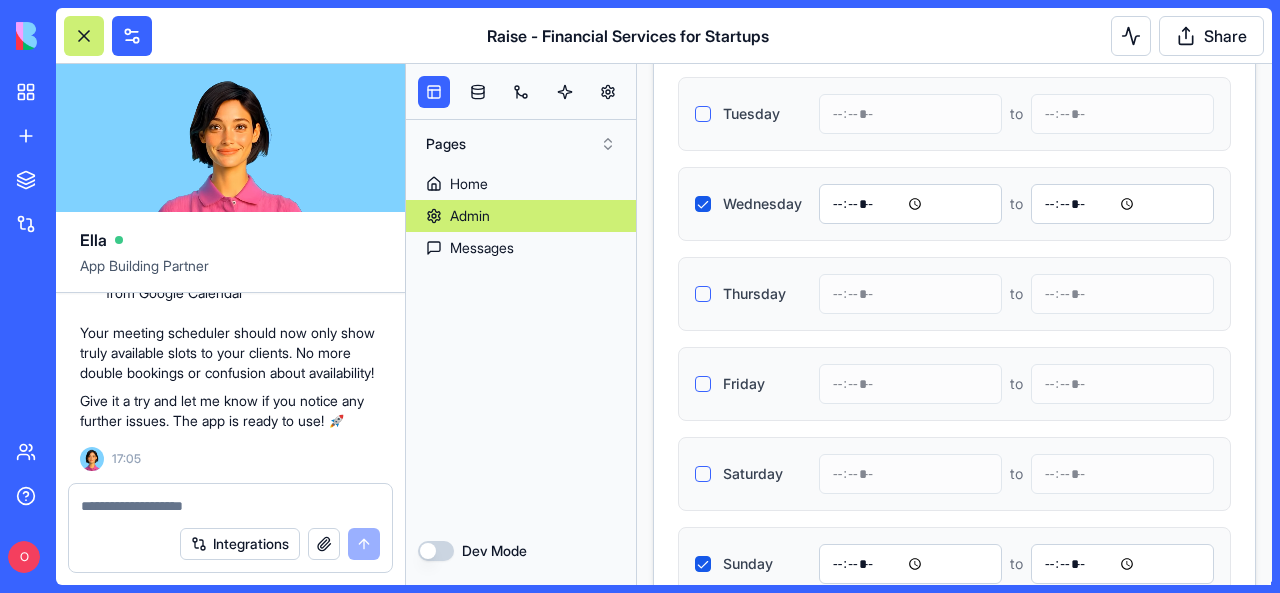 scroll, scrollTop: 2000, scrollLeft: 0, axis: vertical 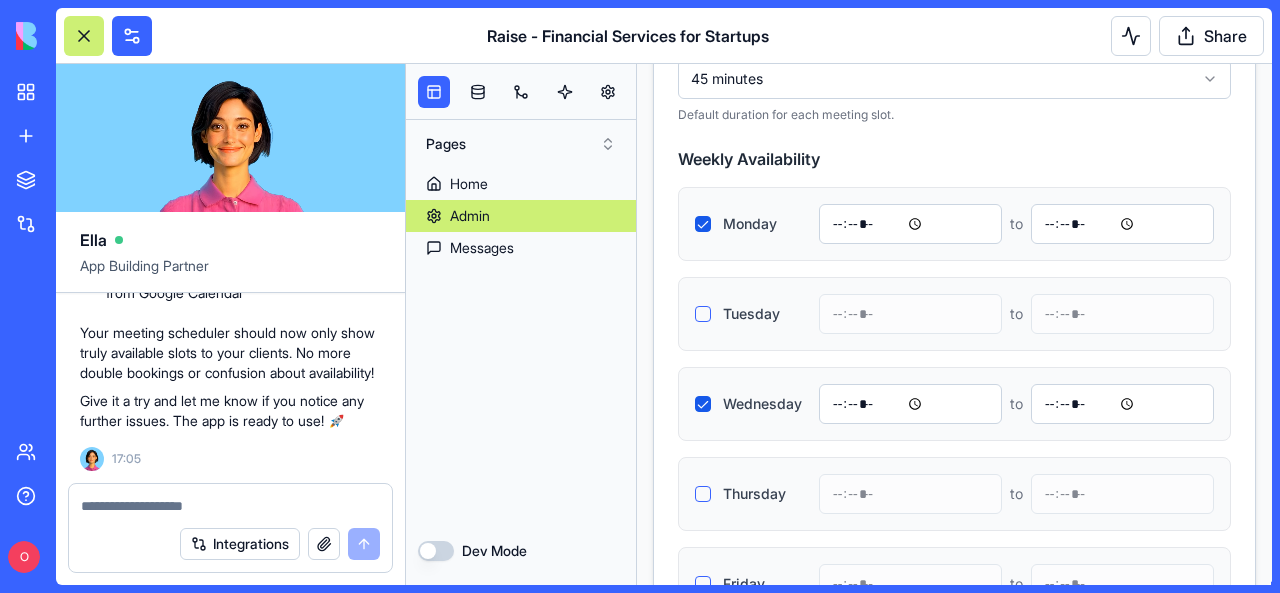 click on "*****" at bounding box center [1122, 224] 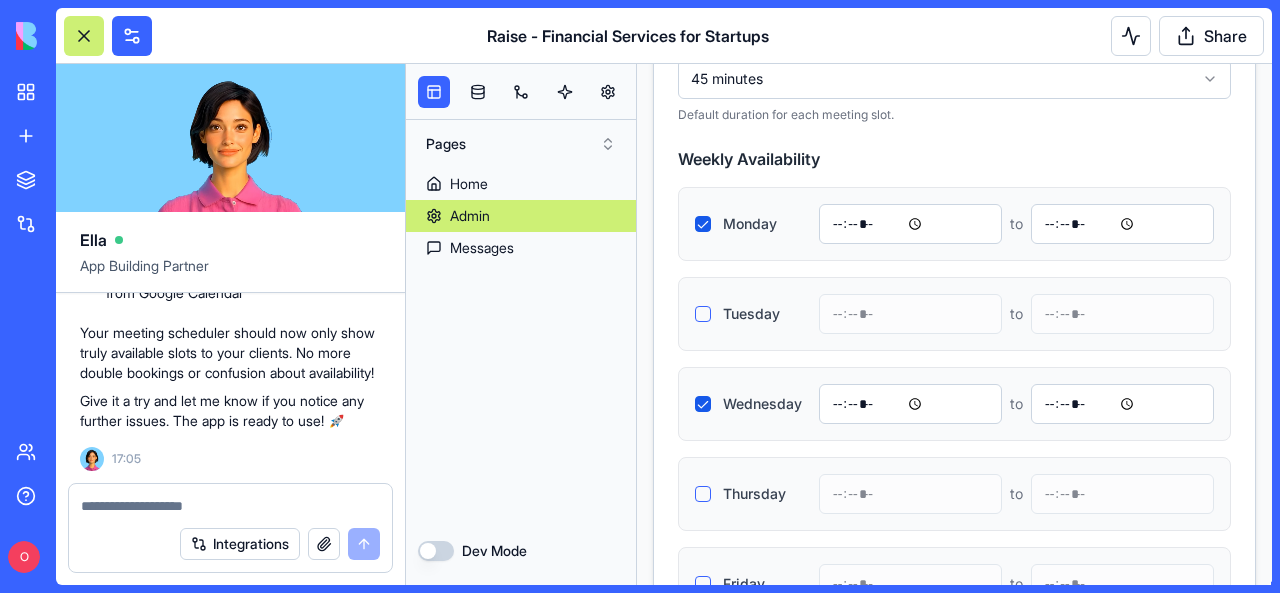 click on "*****" at bounding box center [1122, 224] 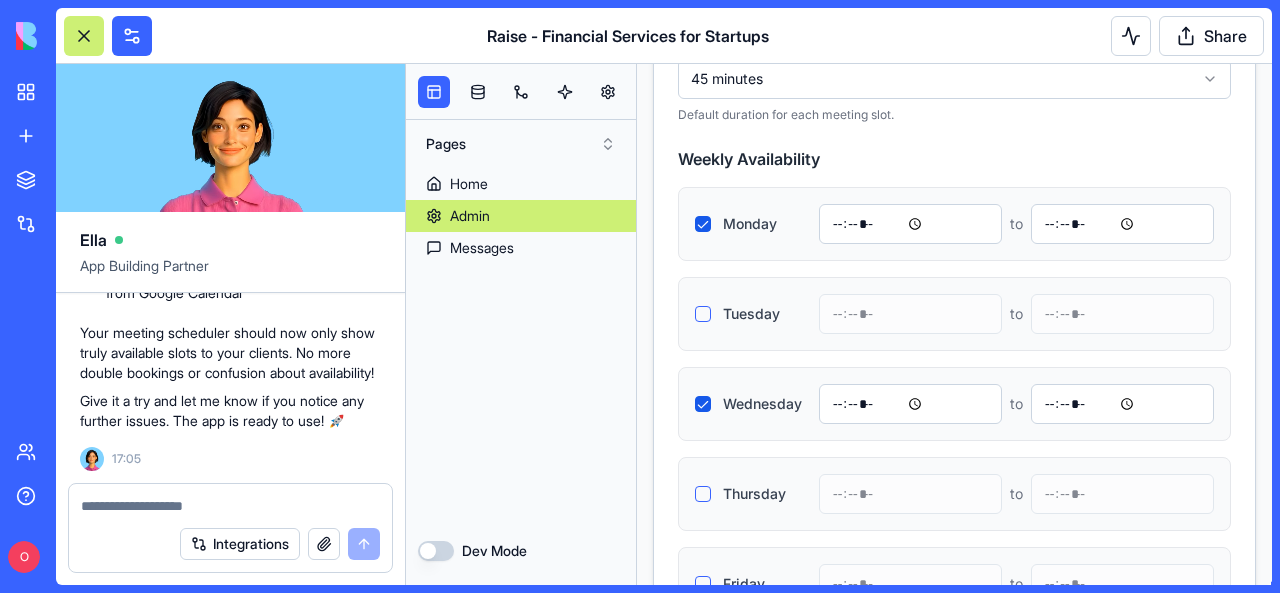 type on "*****" 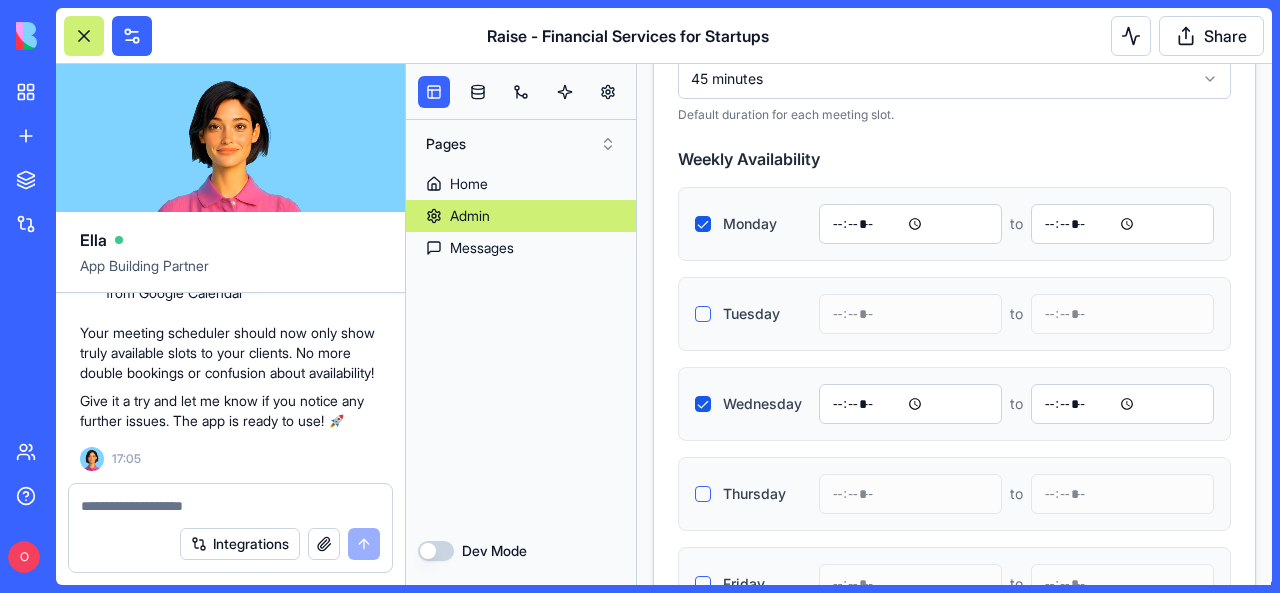 click on "Weekly Availability" at bounding box center [954, 159] 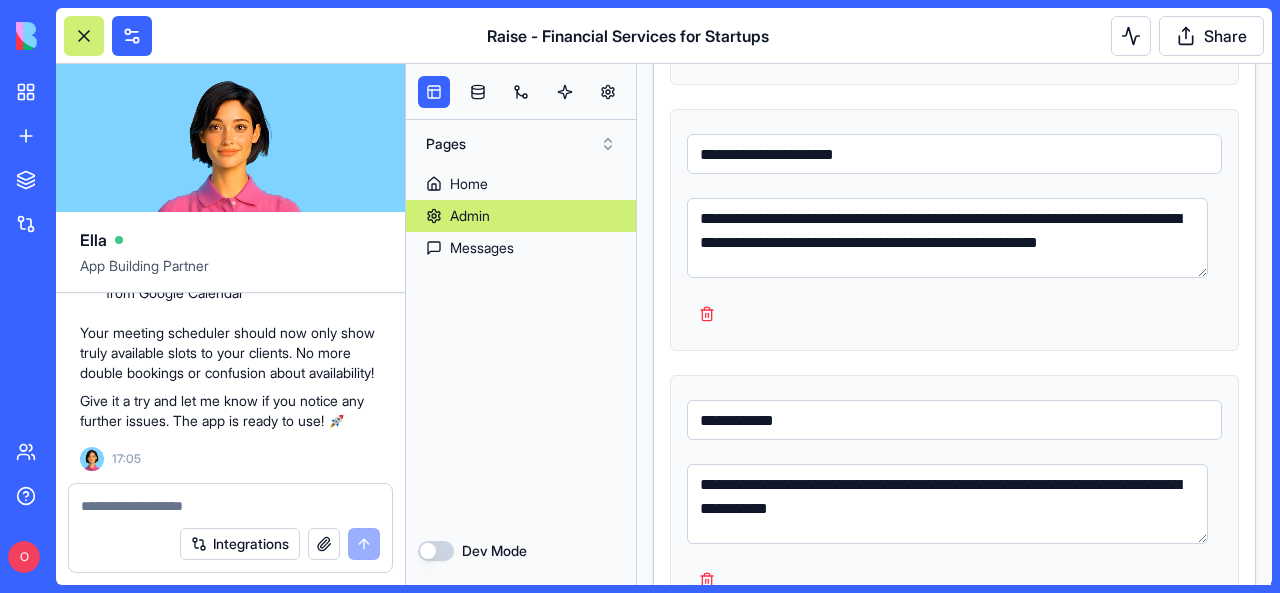 scroll, scrollTop: 5000, scrollLeft: 0, axis: vertical 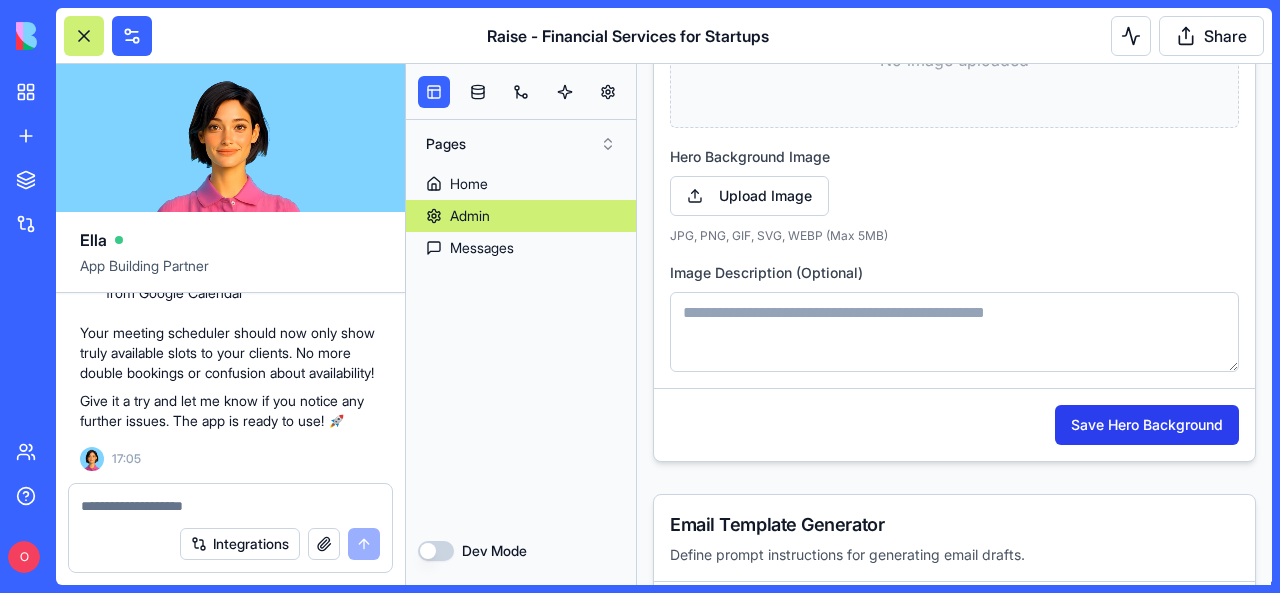 click on "Save Hero Background" at bounding box center (1147, 425) 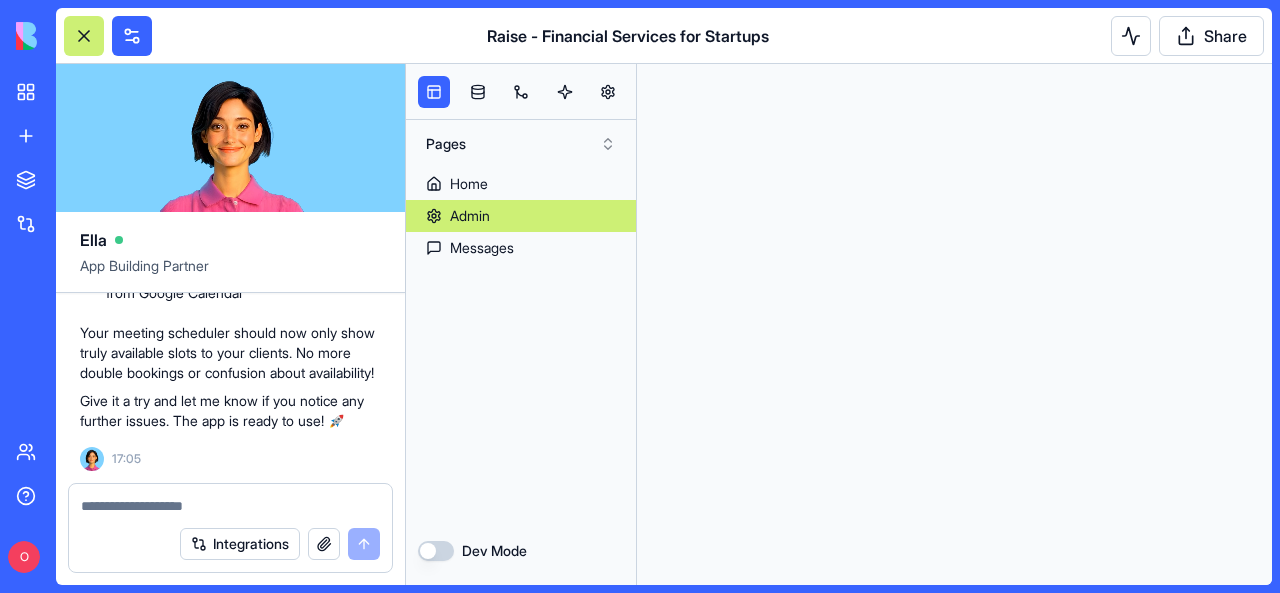 scroll, scrollTop: 0, scrollLeft: 0, axis: both 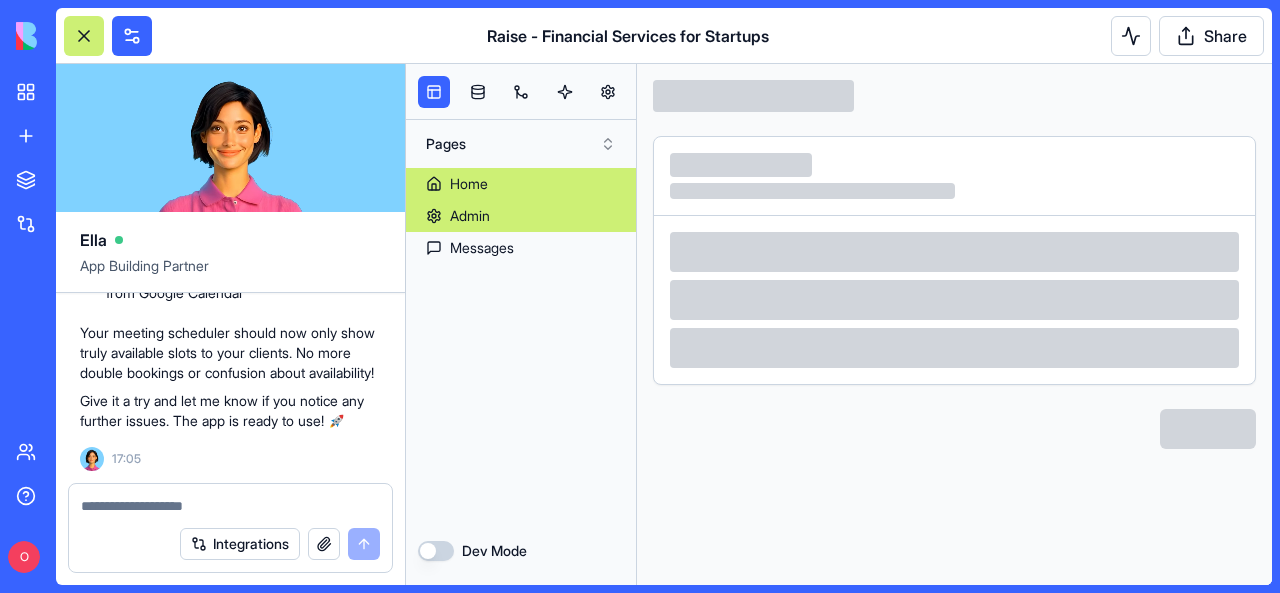 click on "Home" at bounding box center [469, 184] 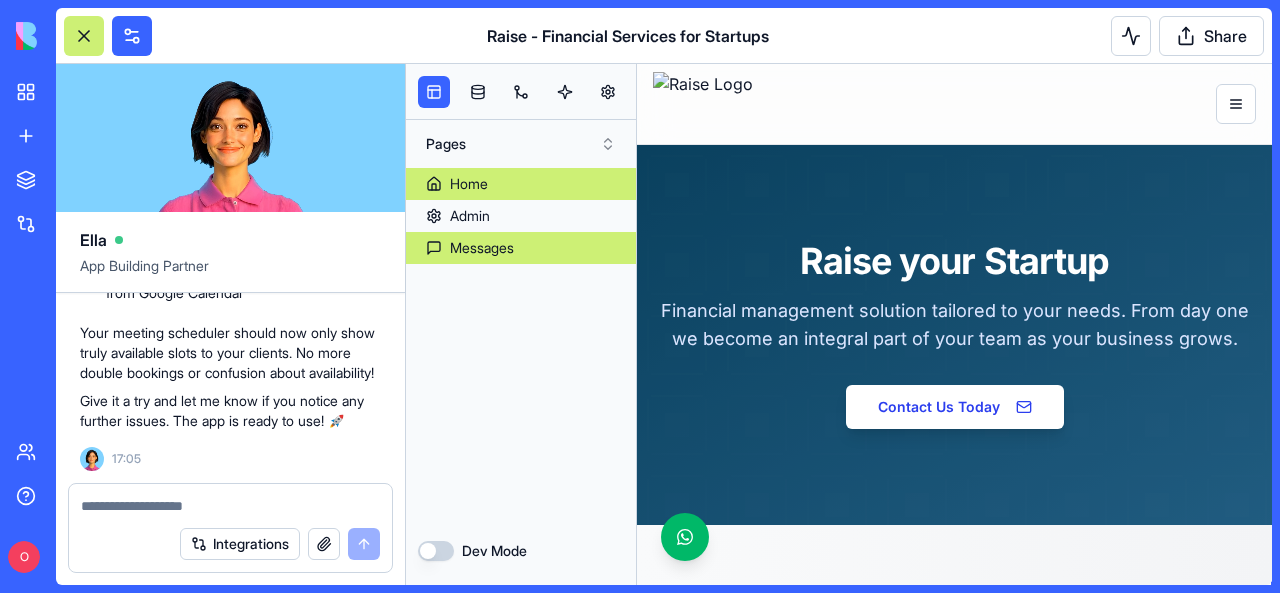 click on "Messages" at bounding box center [521, 248] 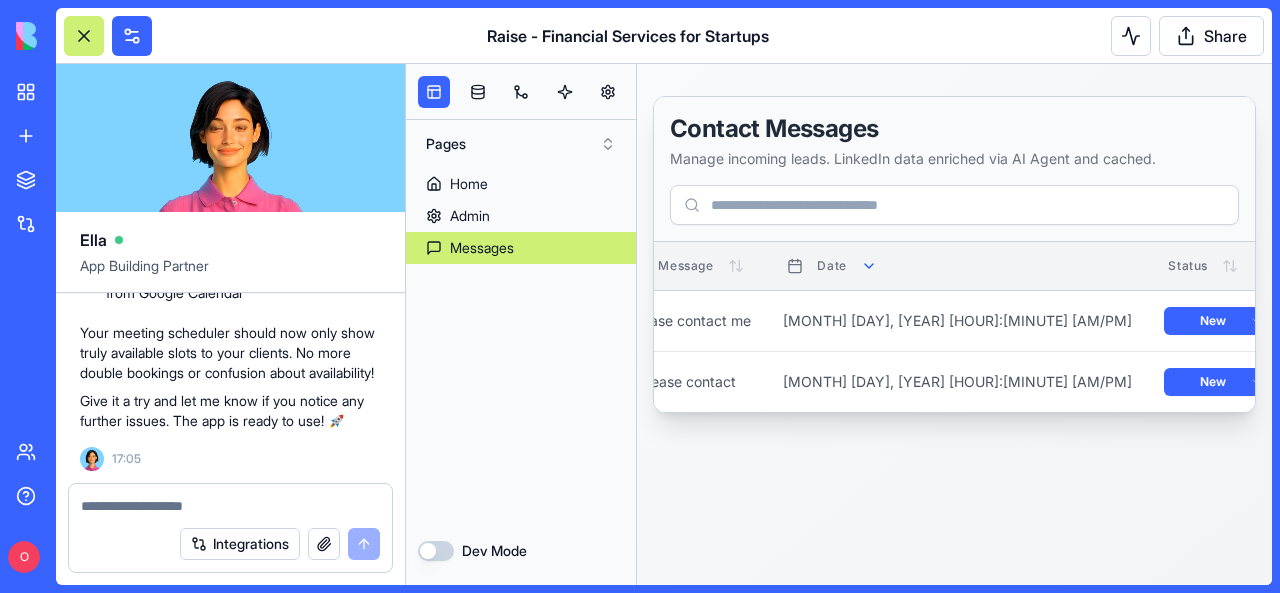 scroll, scrollTop: 0, scrollLeft: 0, axis: both 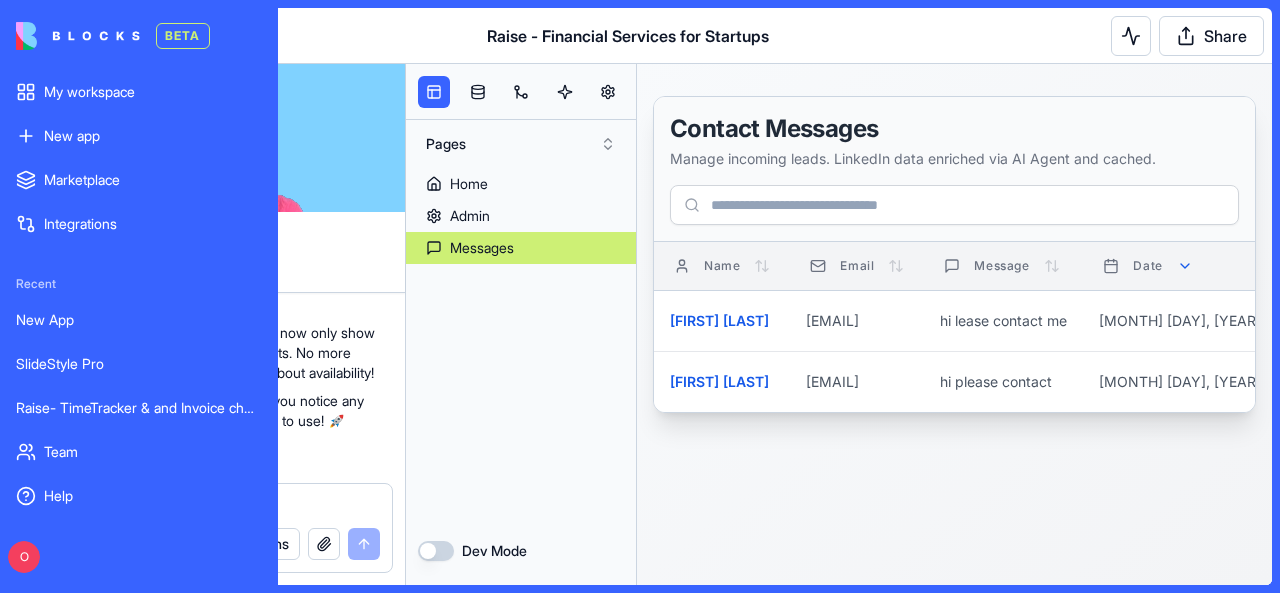 click at bounding box center (78, 36) 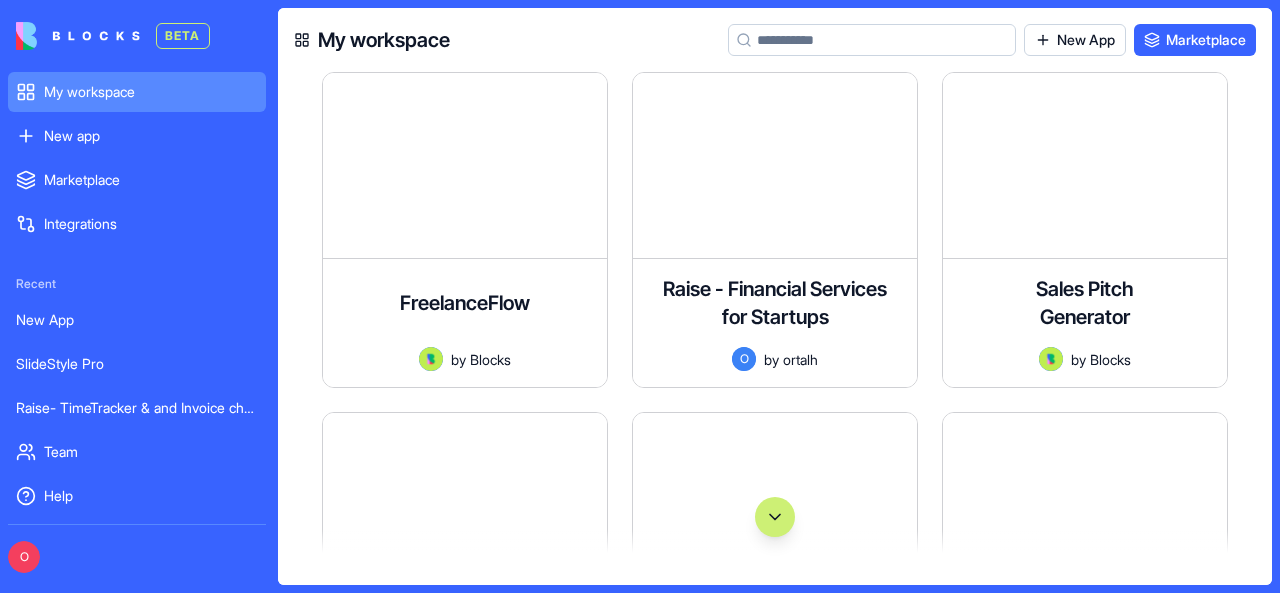 click at bounding box center [78, 36] 